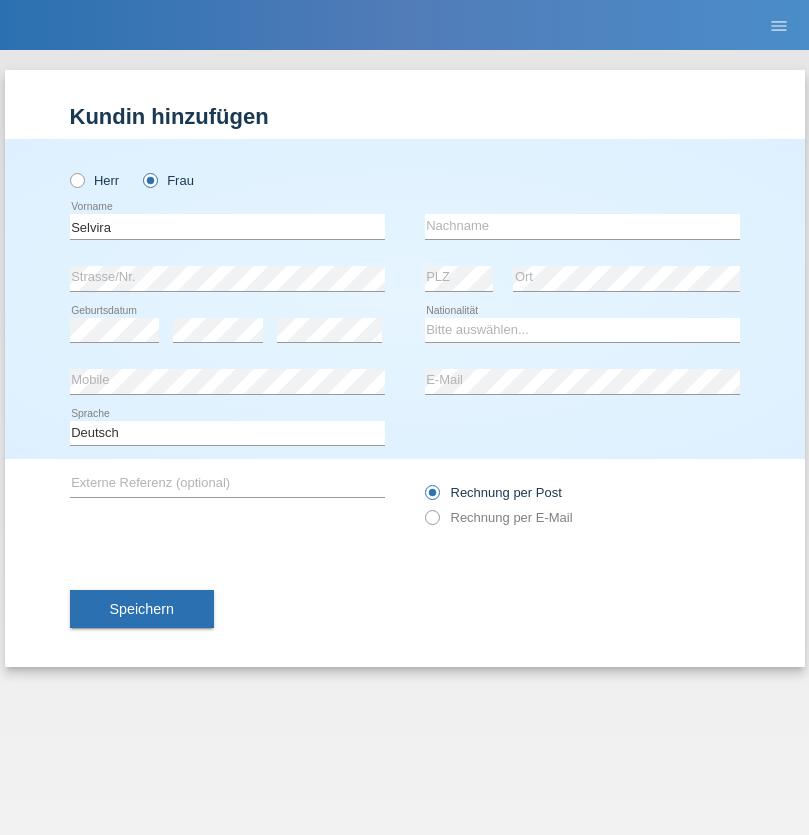 scroll, scrollTop: 0, scrollLeft: 0, axis: both 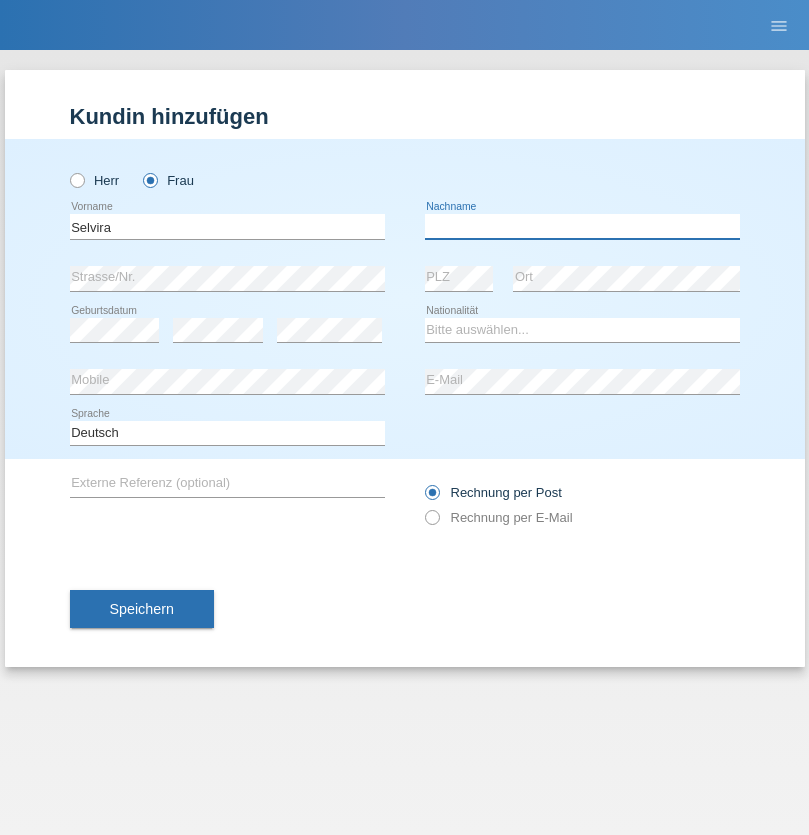 click at bounding box center (582, 226) 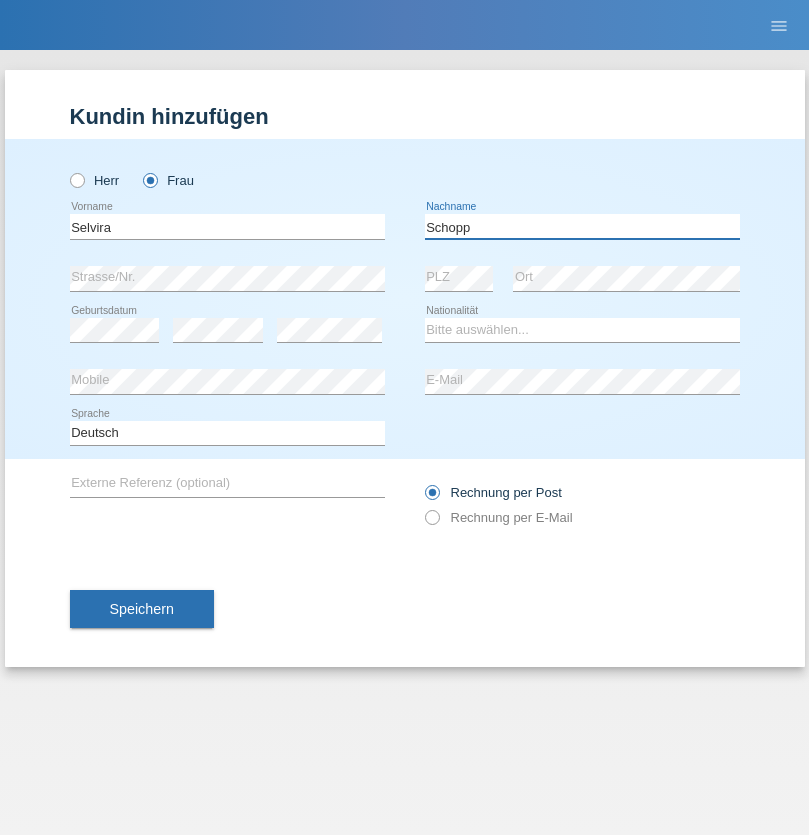 type on "Schopp" 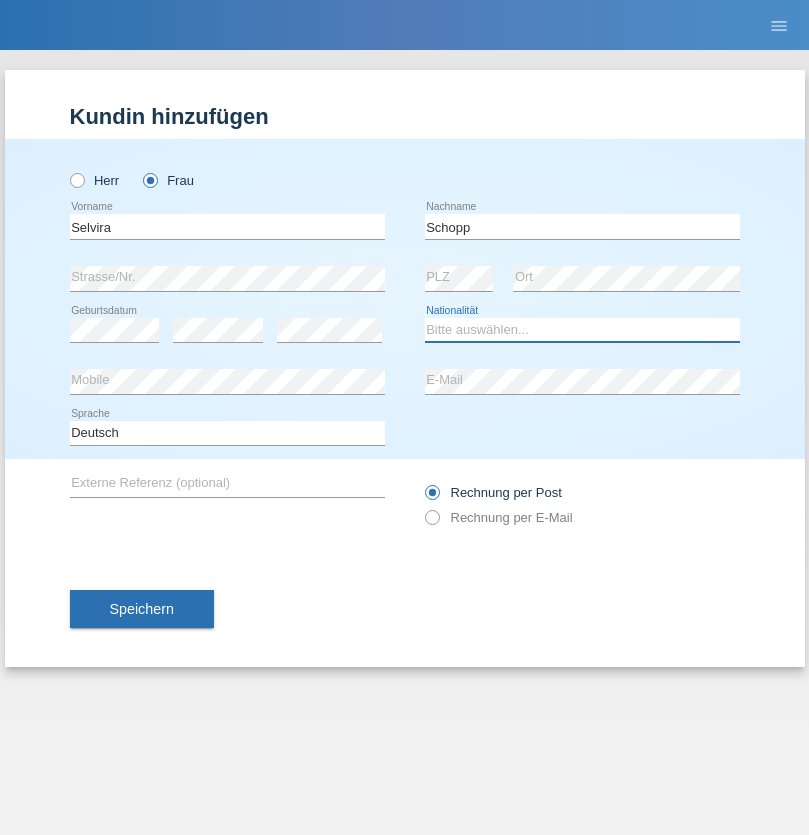 select on "CH" 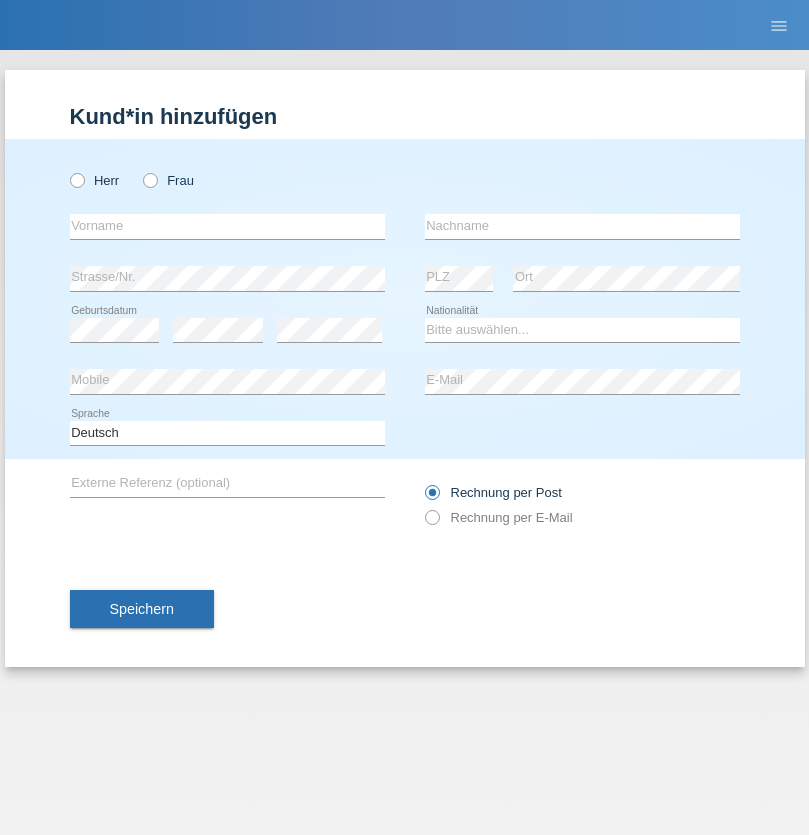scroll, scrollTop: 0, scrollLeft: 0, axis: both 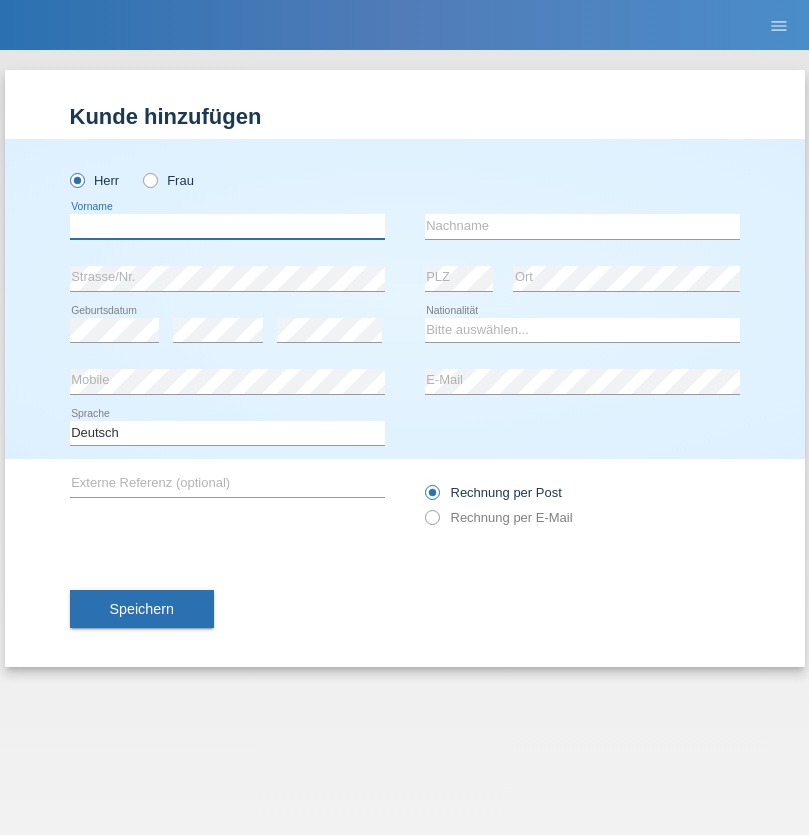 click at bounding box center [227, 226] 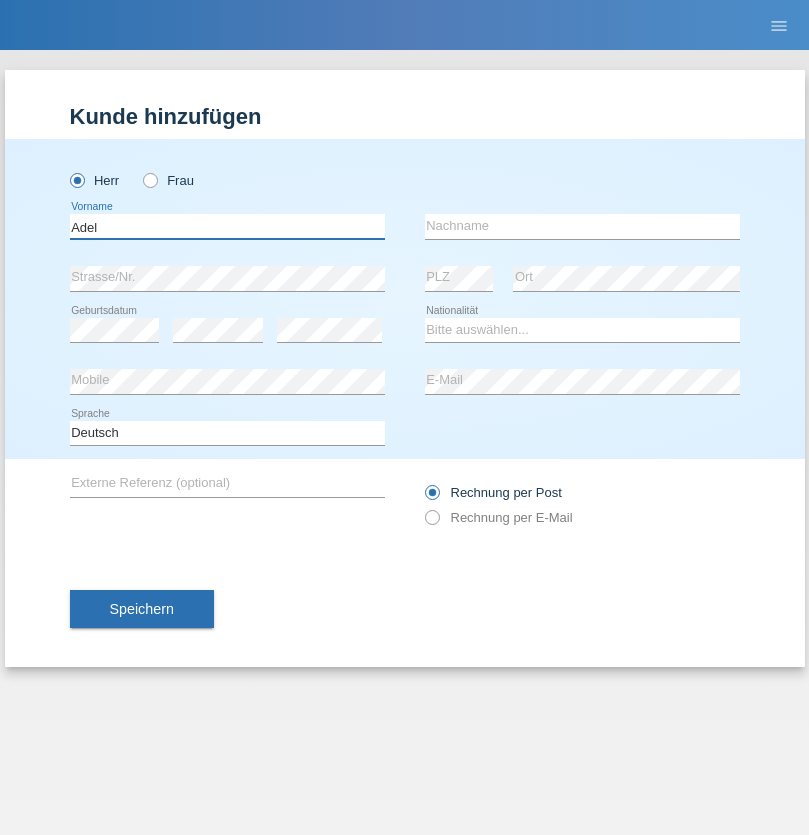 type on "Adel" 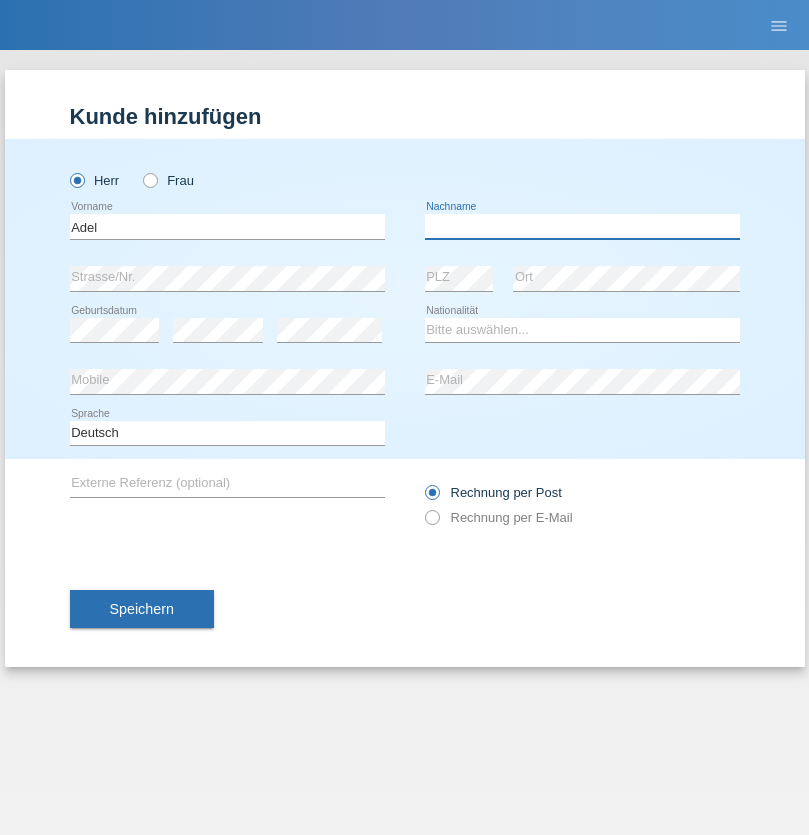 click at bounding box center [582, 226] 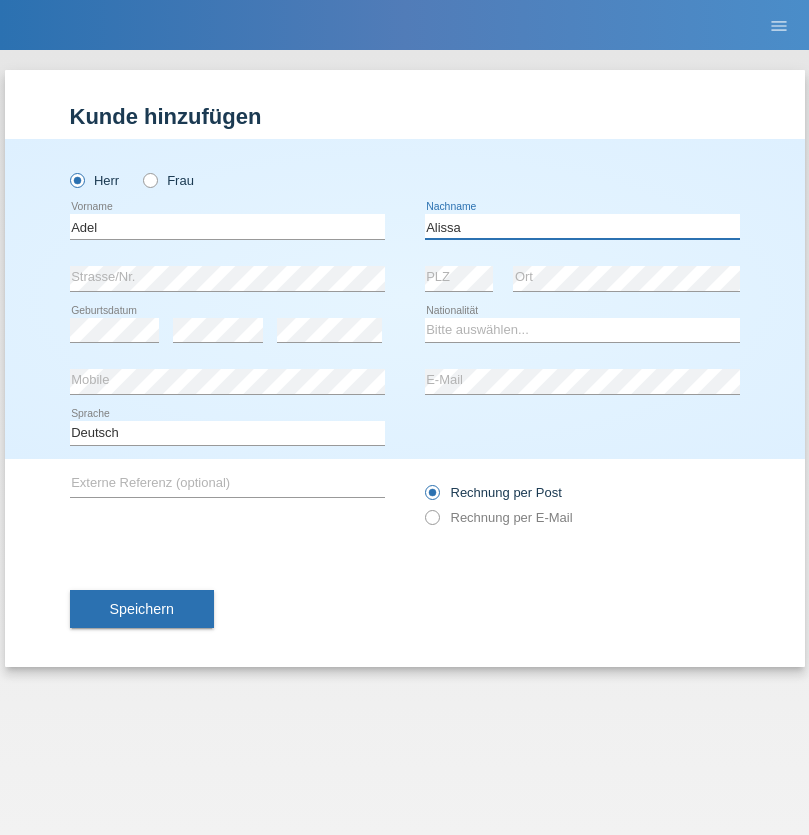 type on "Alissa" 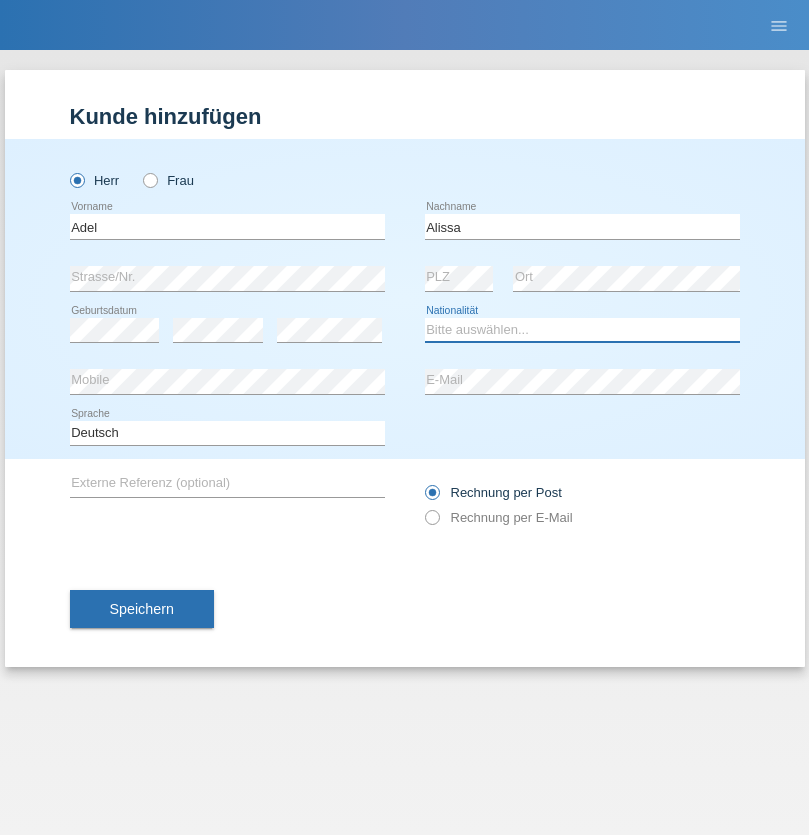 select on "SY" 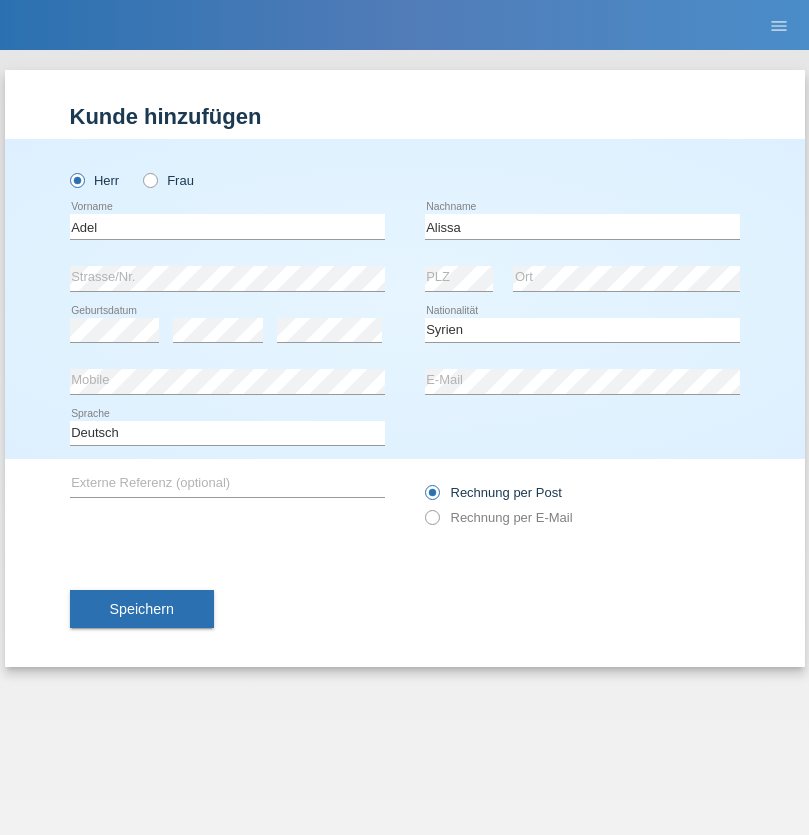 select on "C" 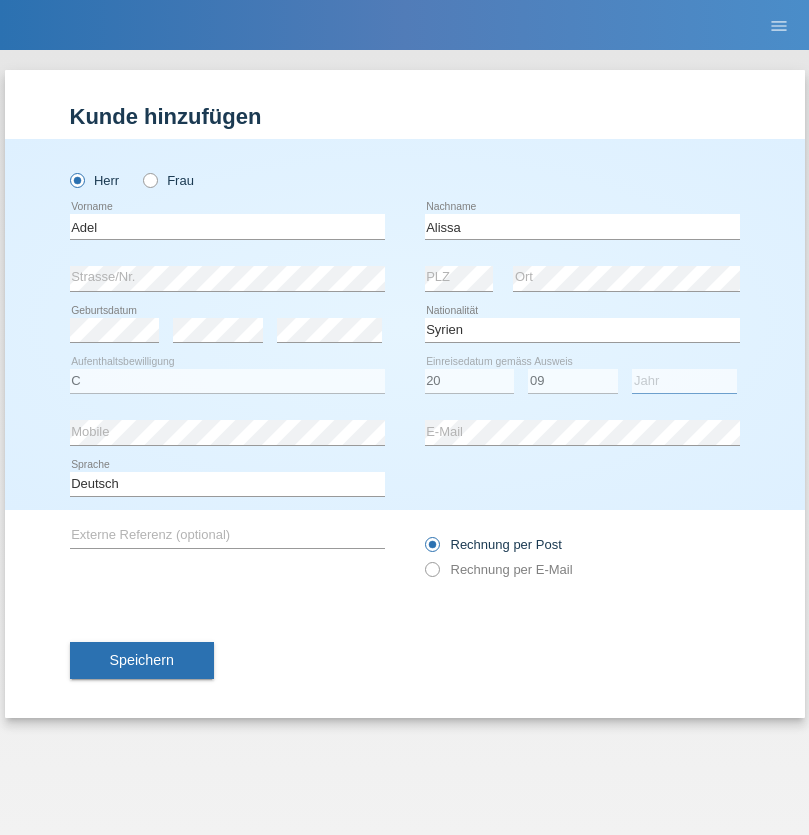 select on "2018" 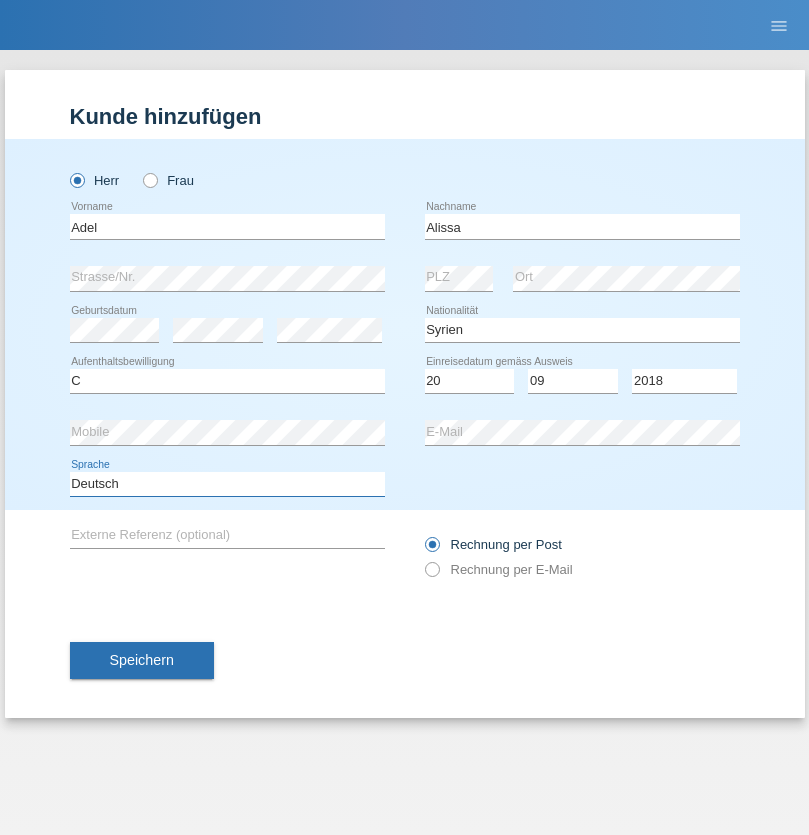 select on "en" 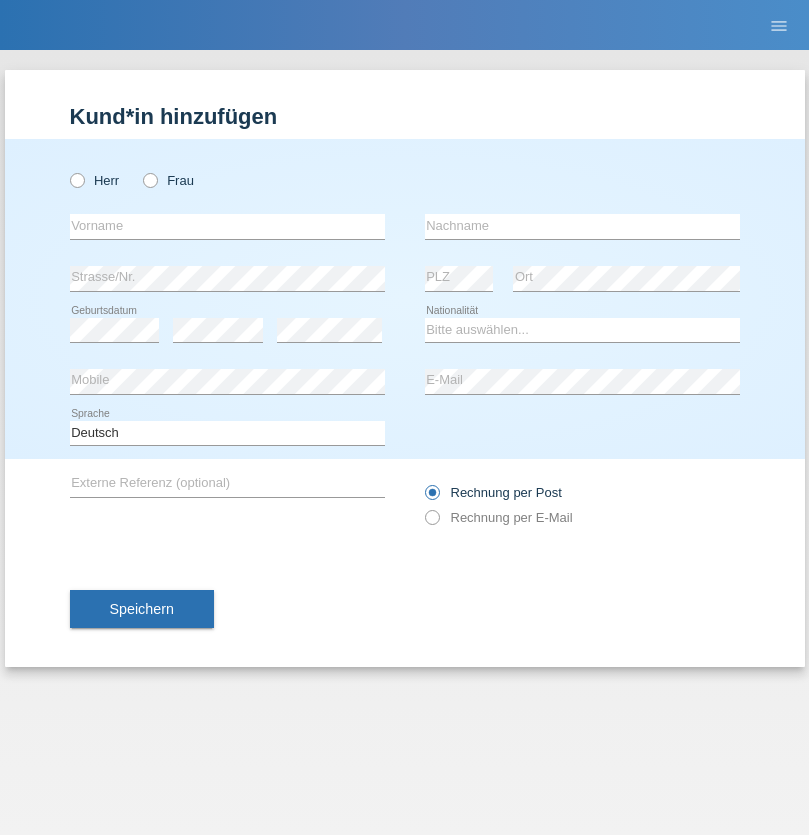 scroll, scrollTop: 0, scrollLeft: 0, axis: both 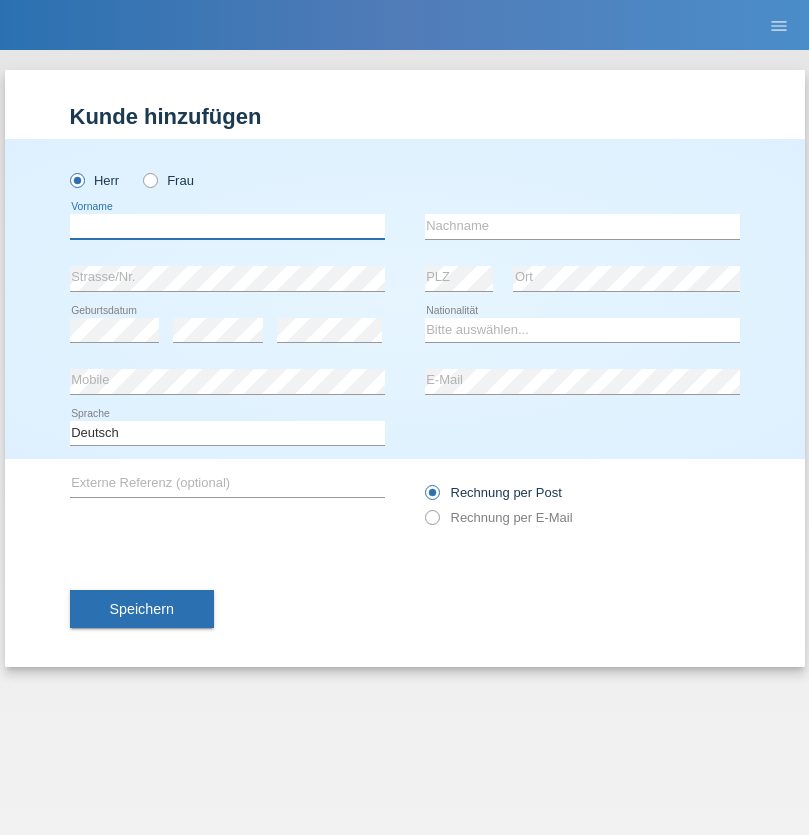 click at bounding box center [227, 226] 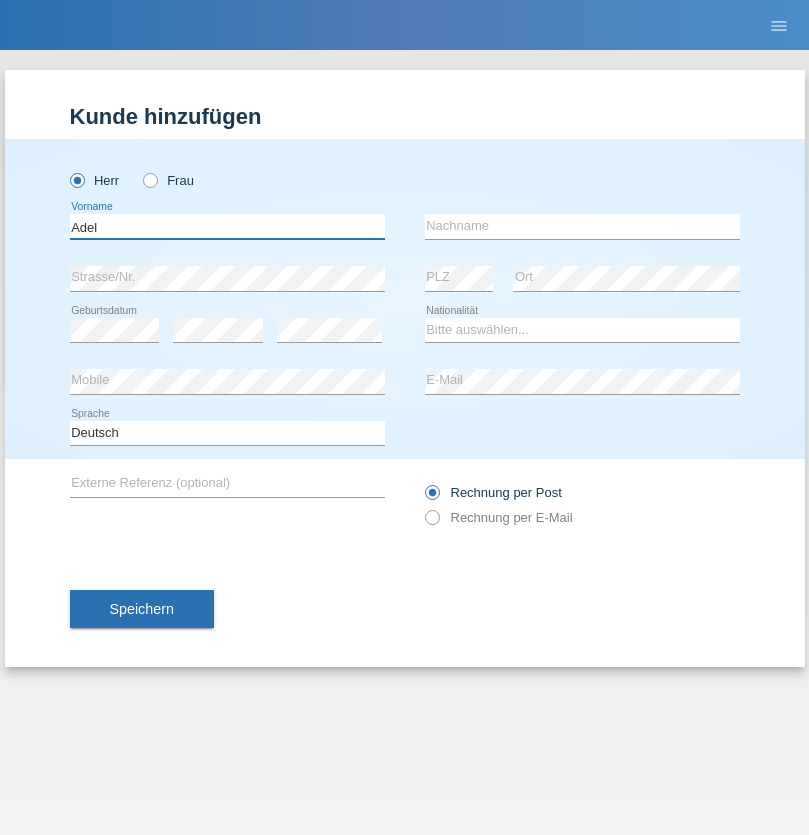 type on "Adel" 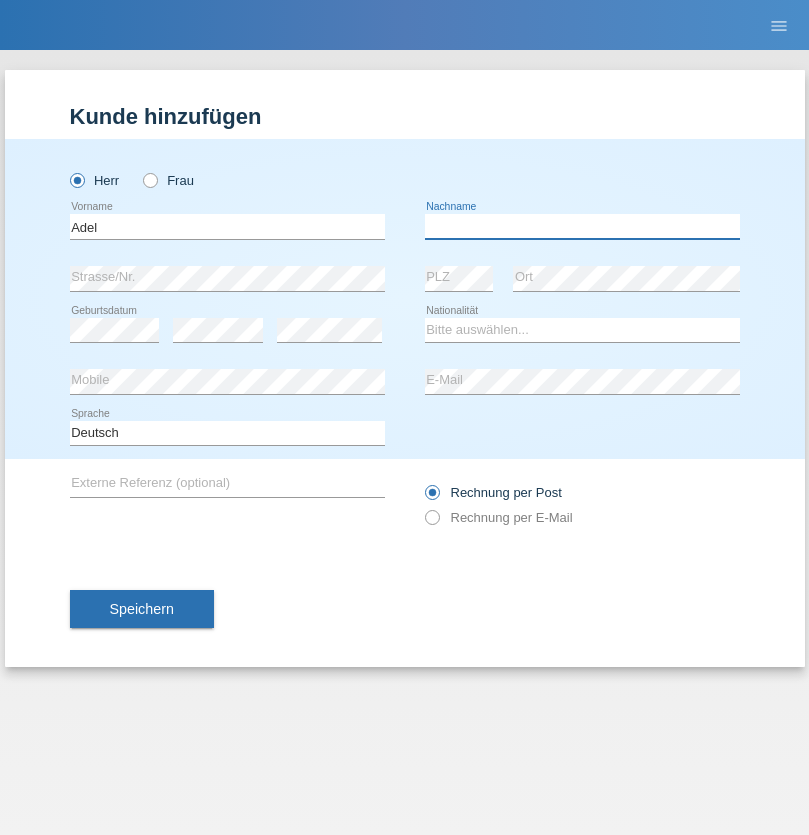 click at bounding box center (582, 226) 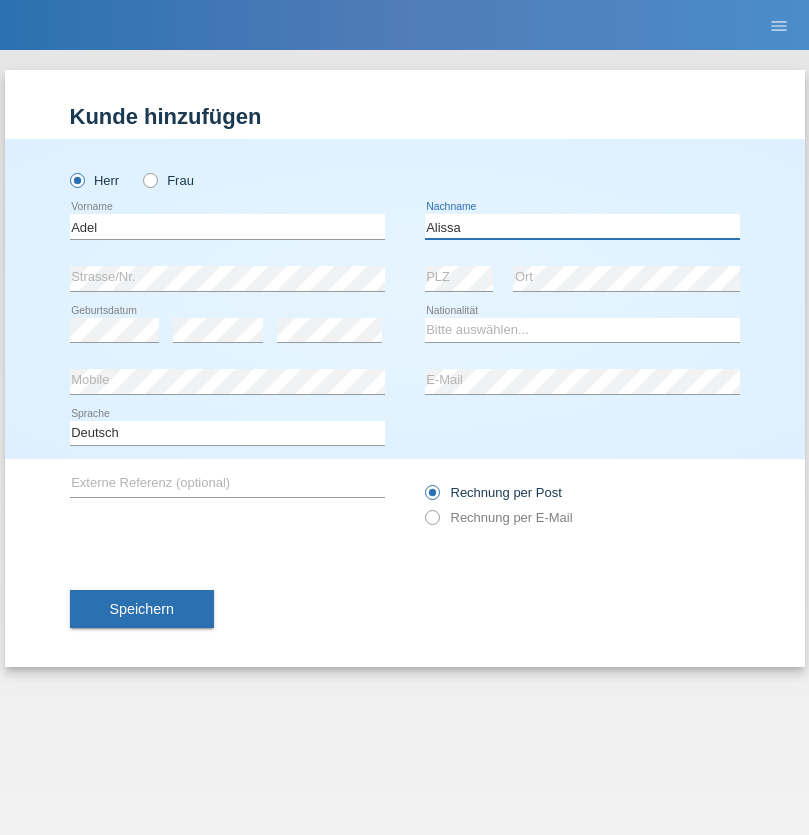 type on "Alissa" 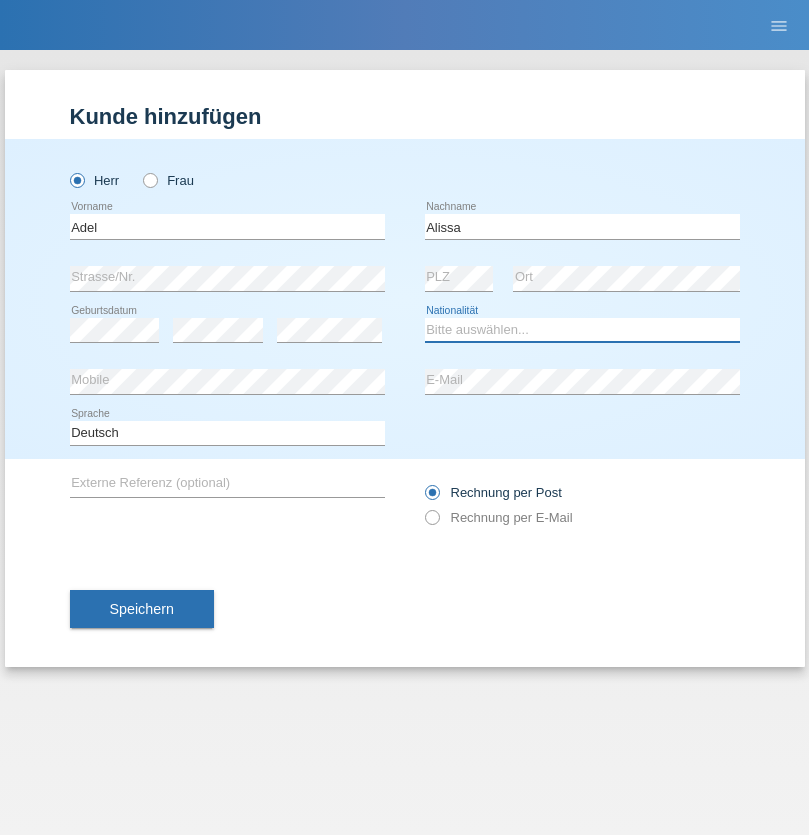 select on "SY" 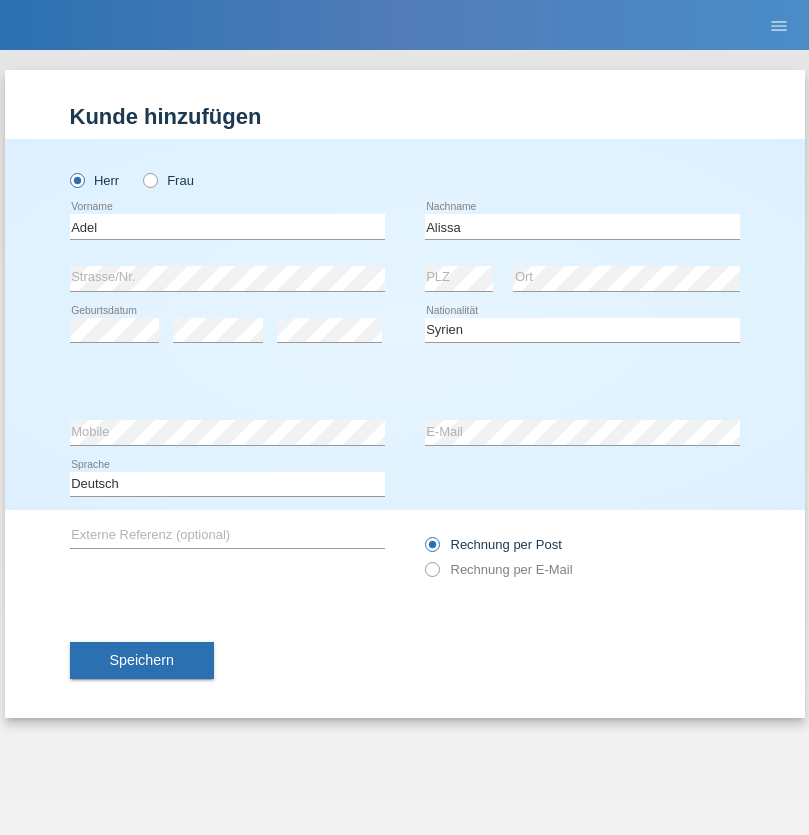 select on "C" 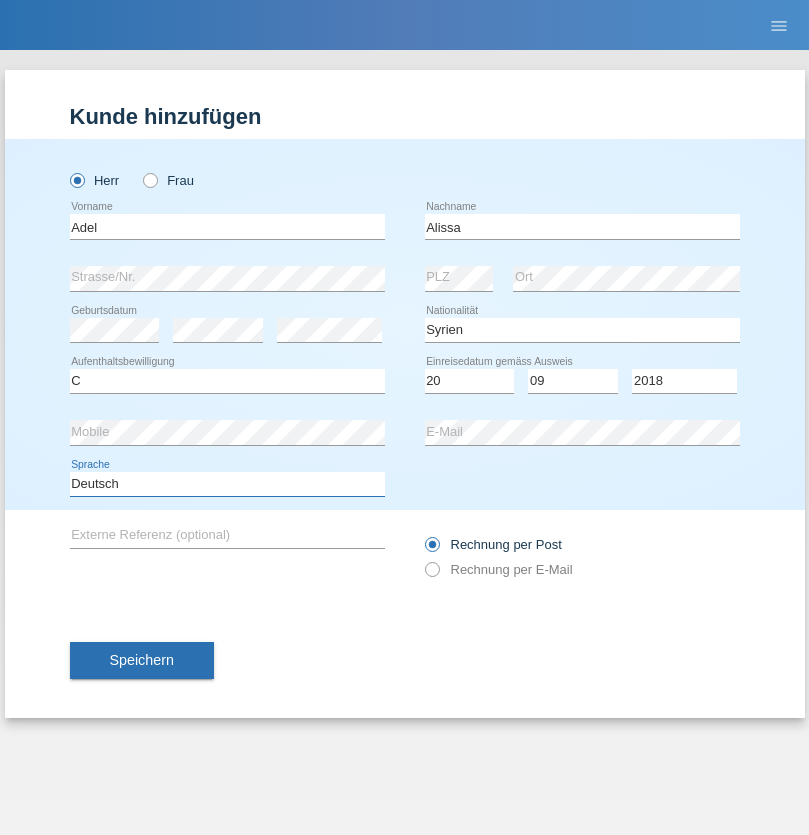 select on "en" 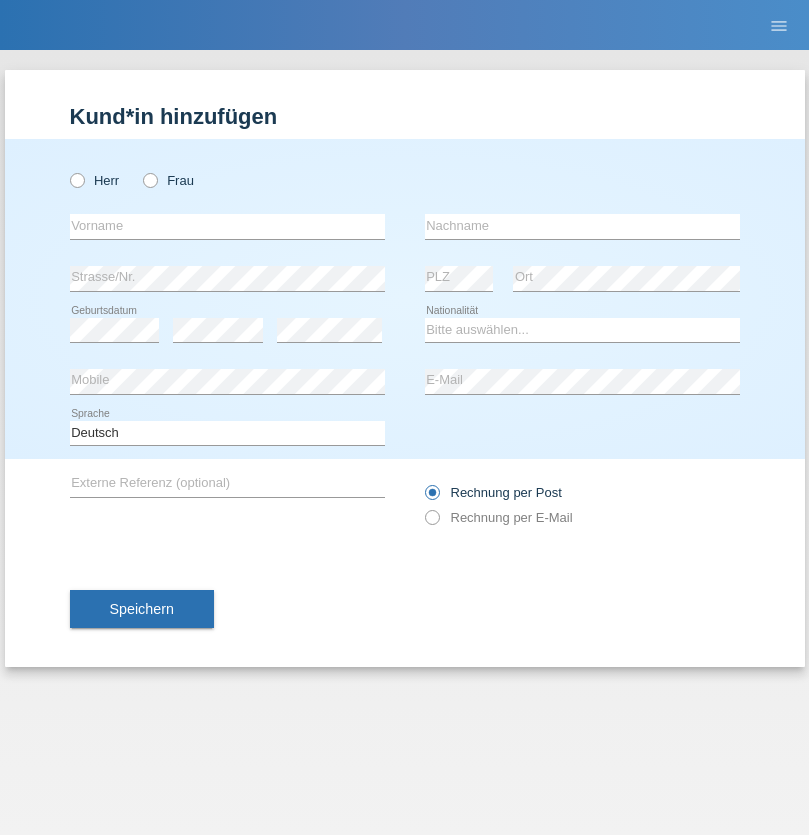 scroll, scrollTop: 0, scrollLeft: 0, axis: both 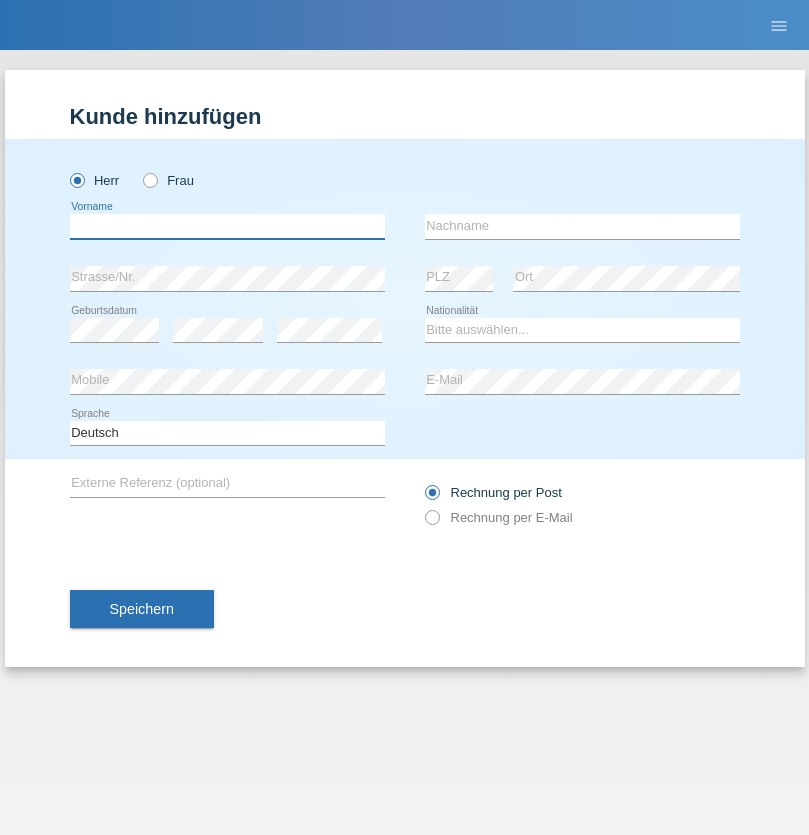 click at bounding box center [227, 226] 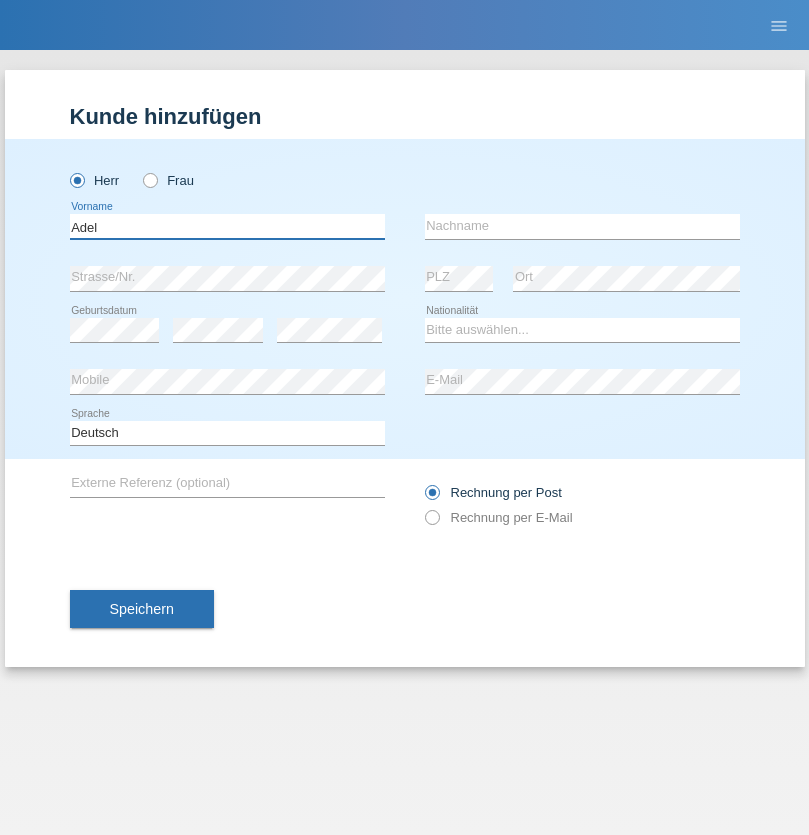 type on "Adel" 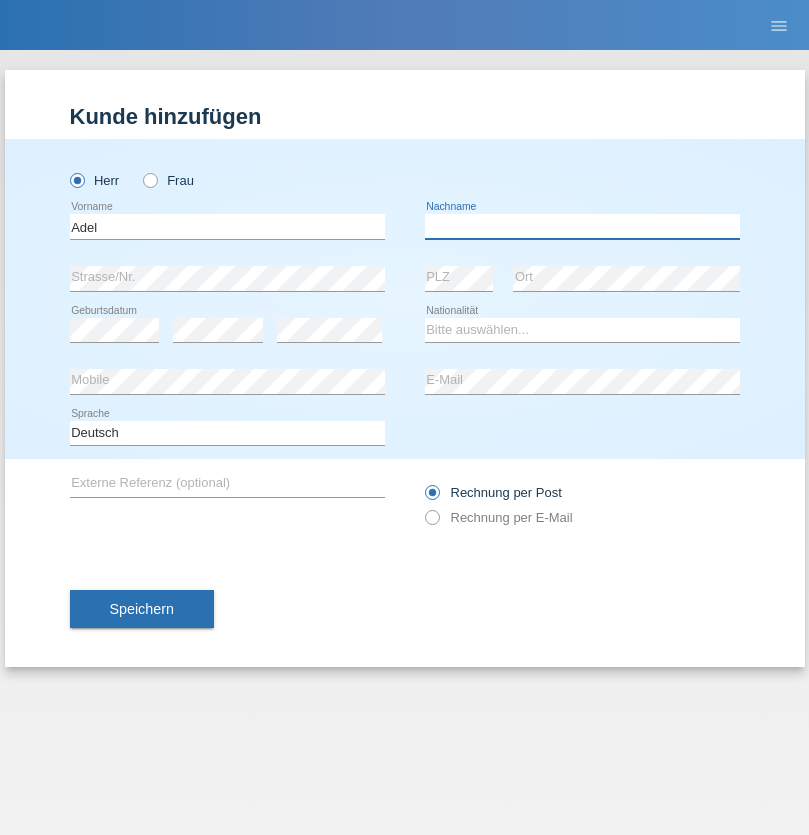 click at bounding box center (582, 226) 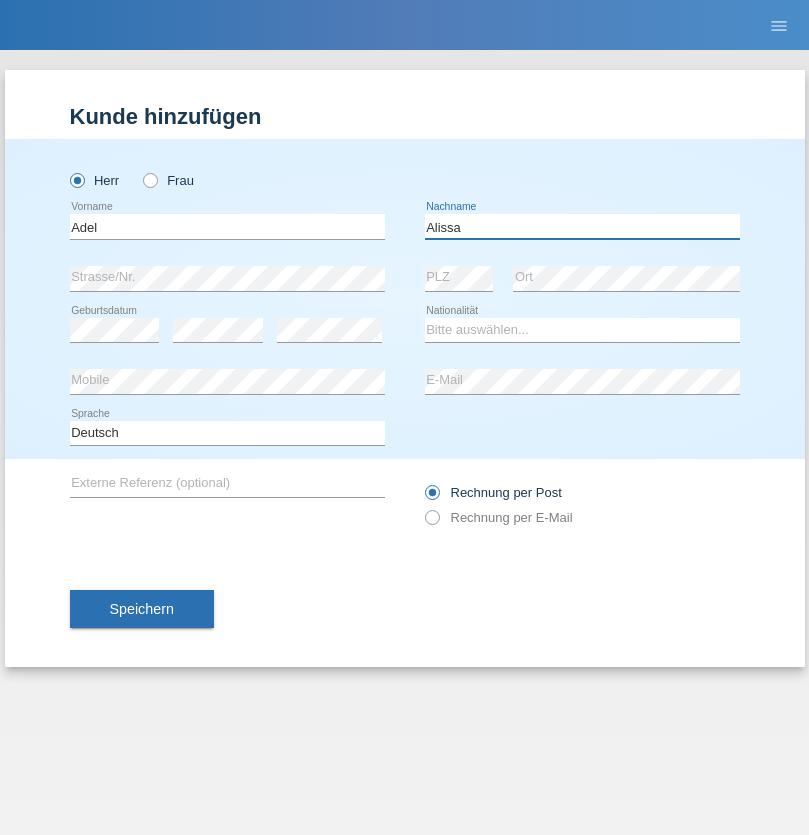 type on "Alissa" 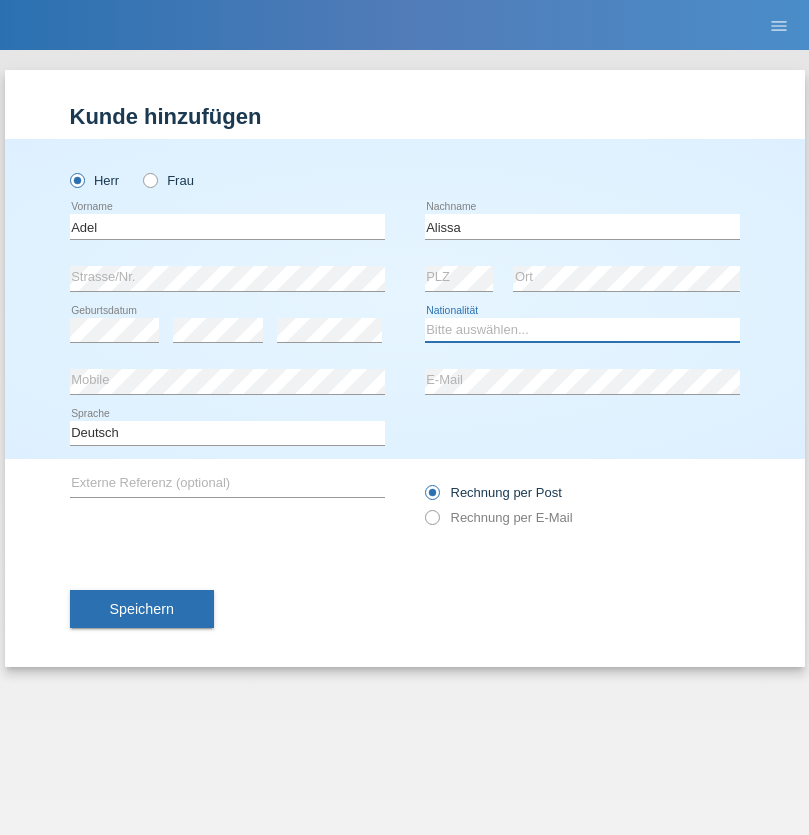 select on "SY" 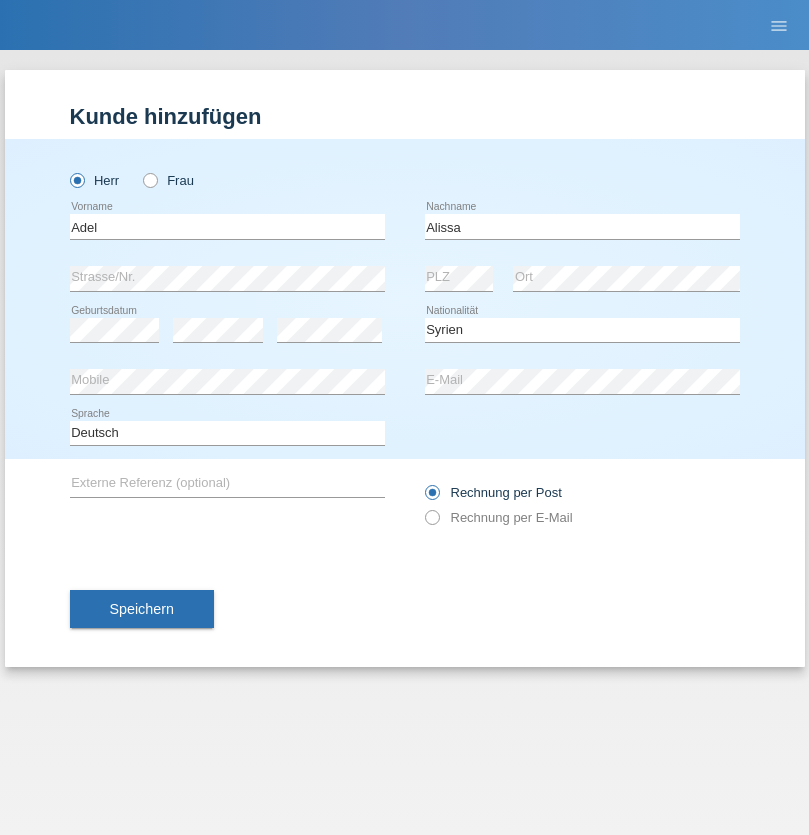 select on "C" 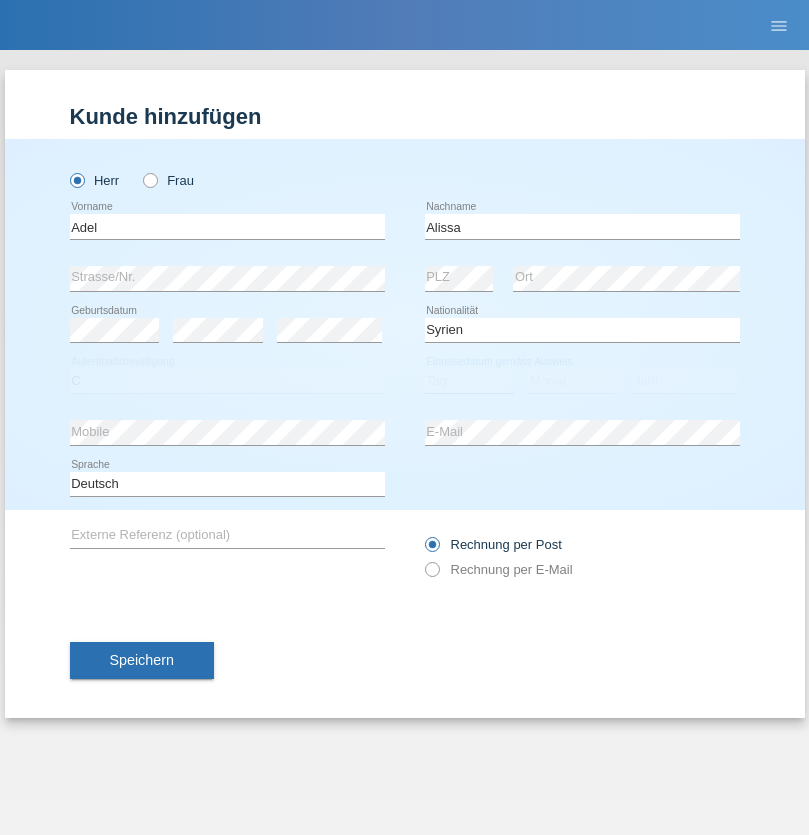 select on "20" 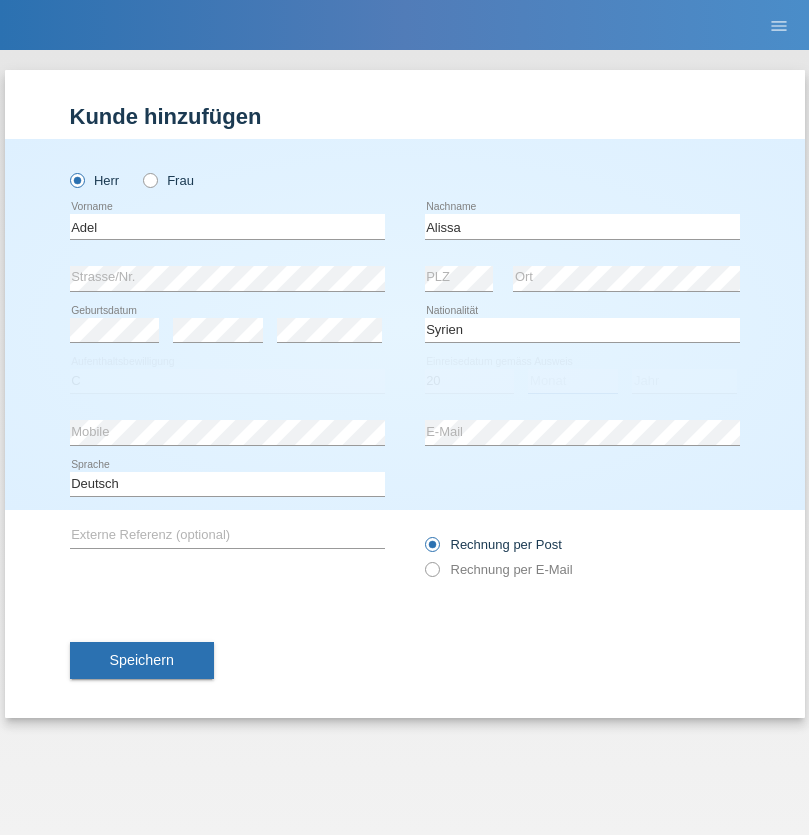 select on "09" 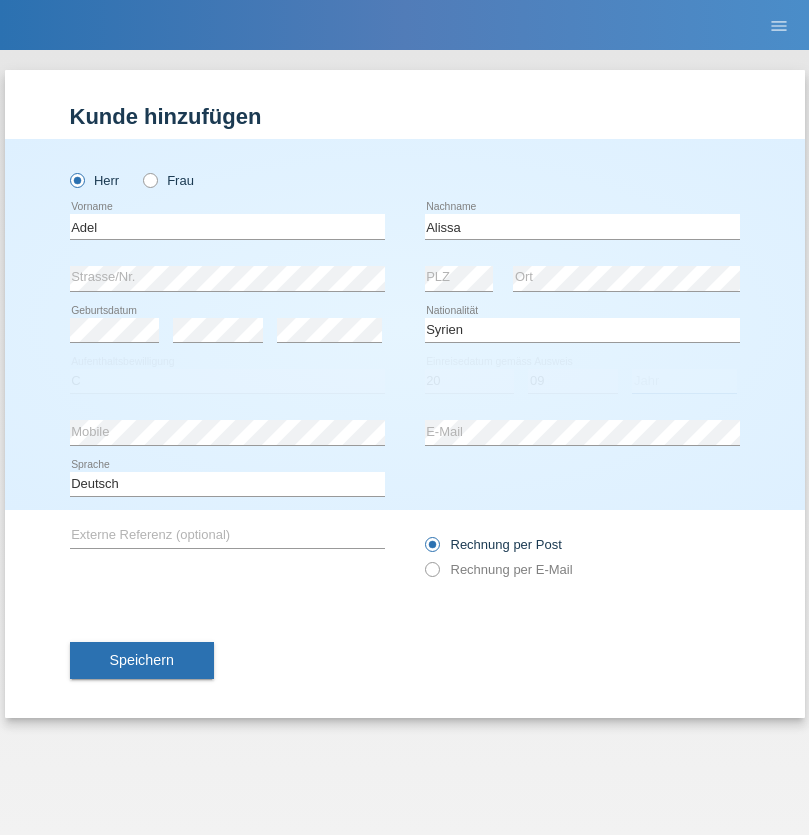 select on "2018" 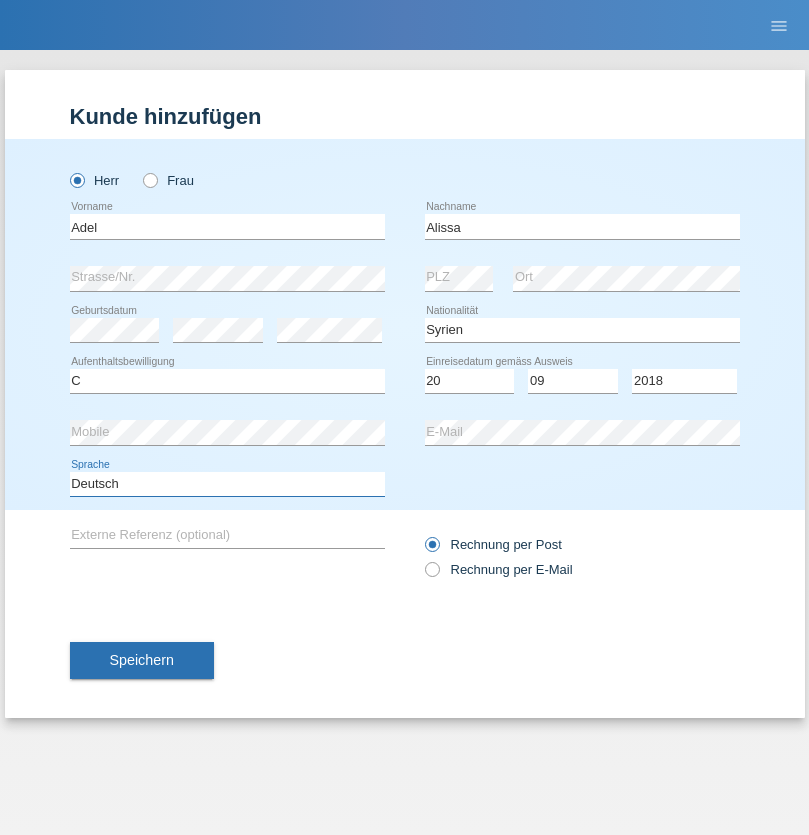 select on "en" 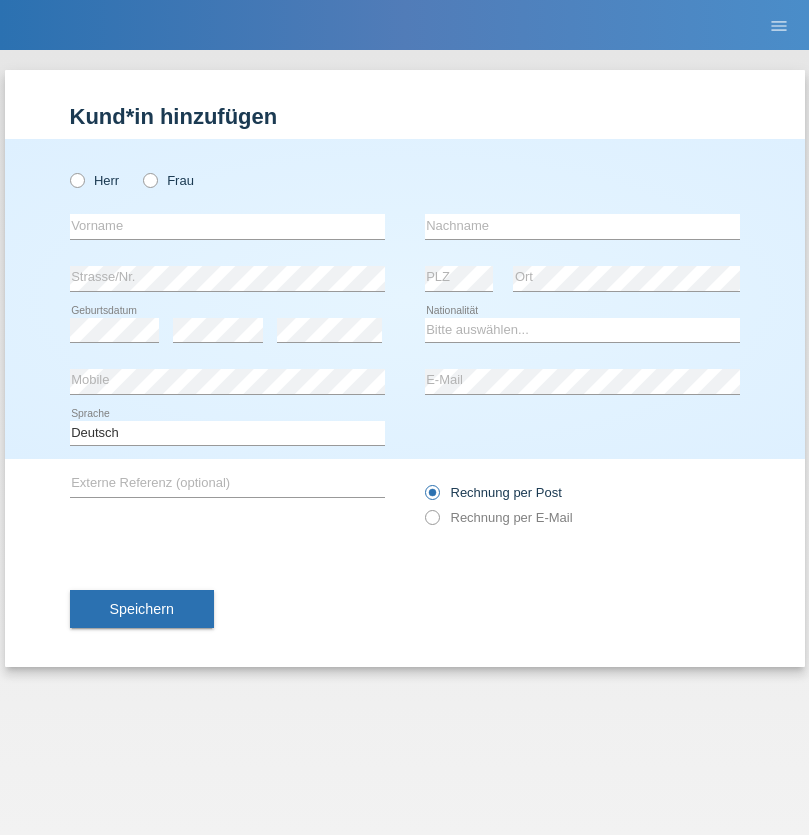 scroll, scrollTop: 0, scrollLeft: 0, axis: both 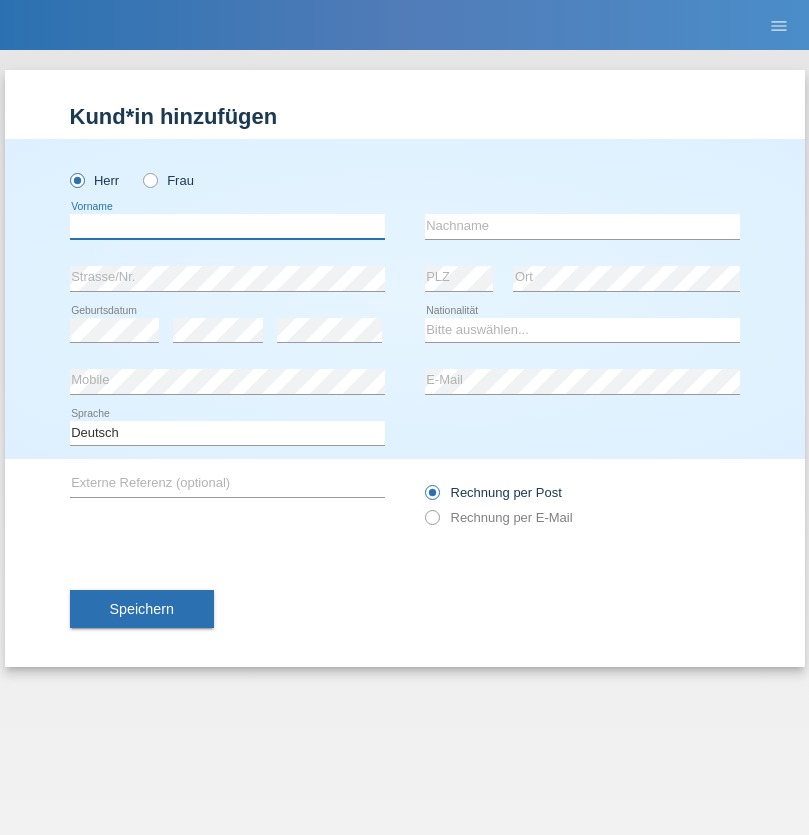 click at bounding box center [227, 226] 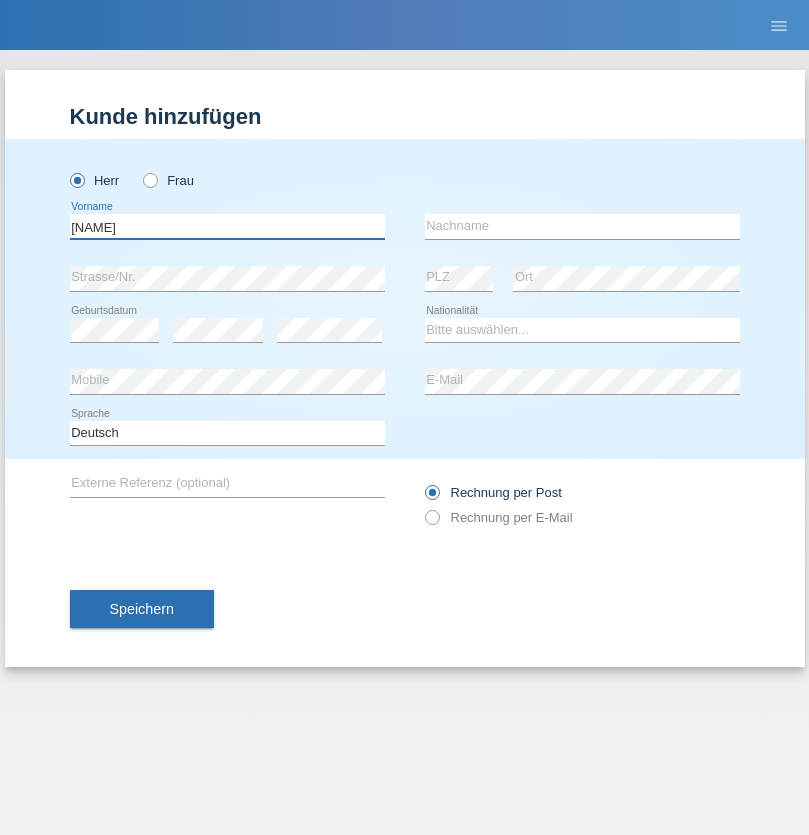 type on "Thibault" 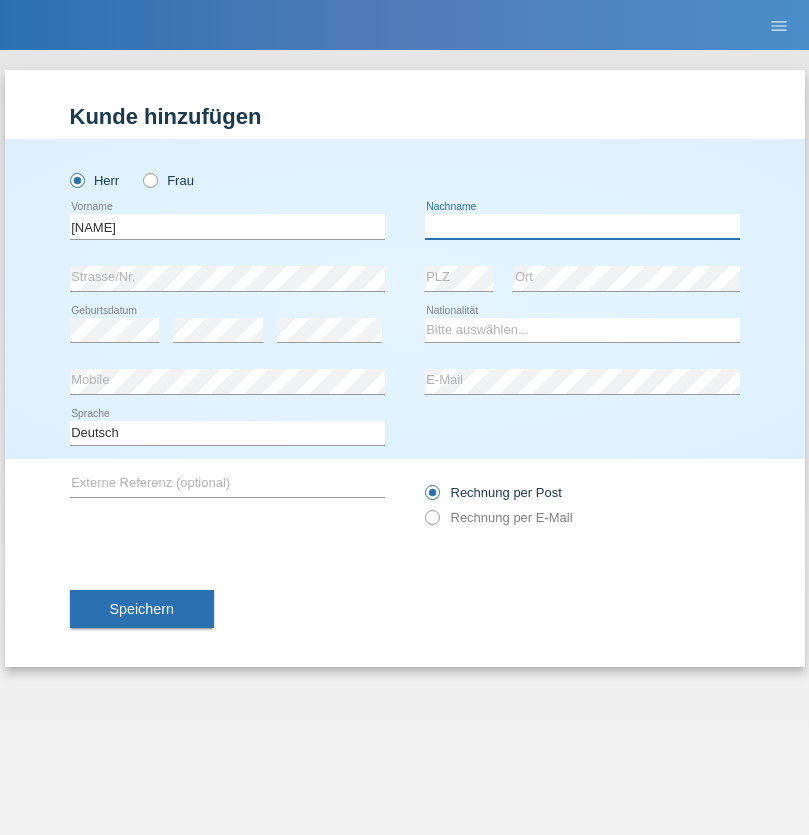 click at bounding box center (582, 226) 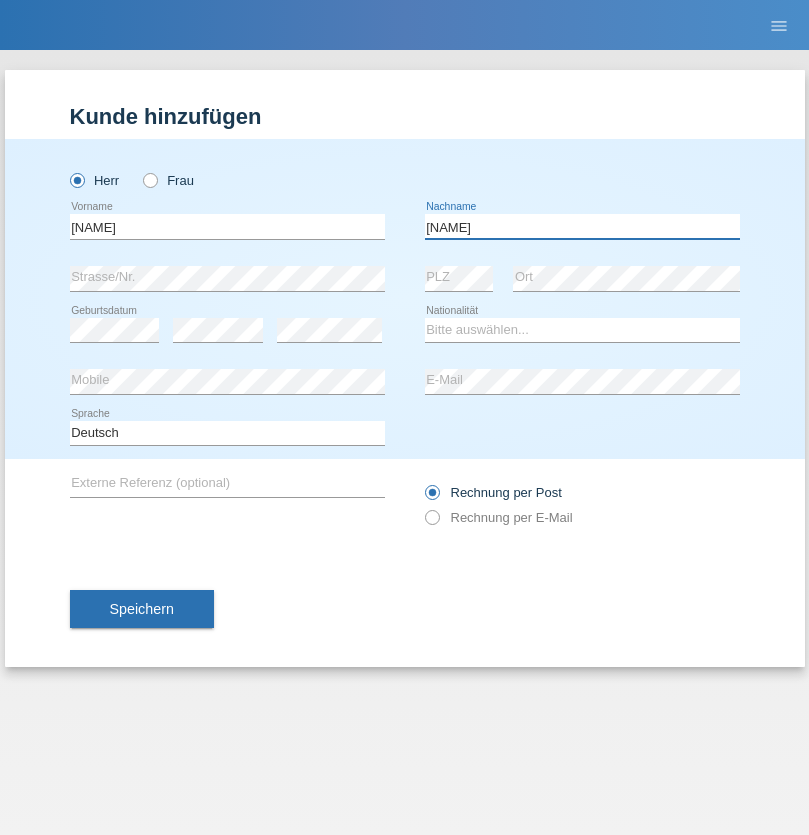 type on "Richter" 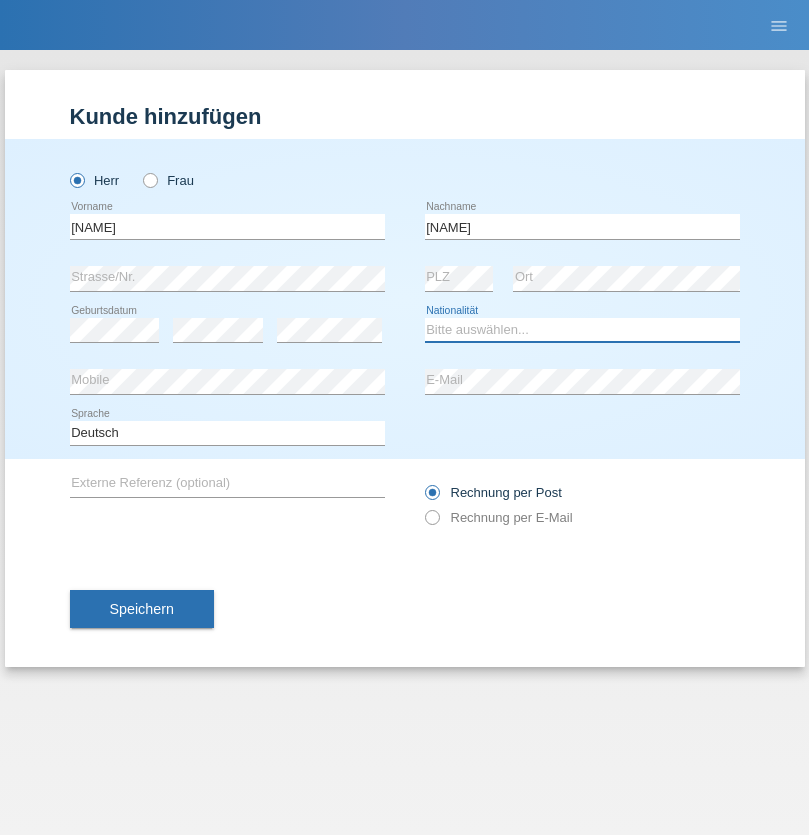 select on "CH" 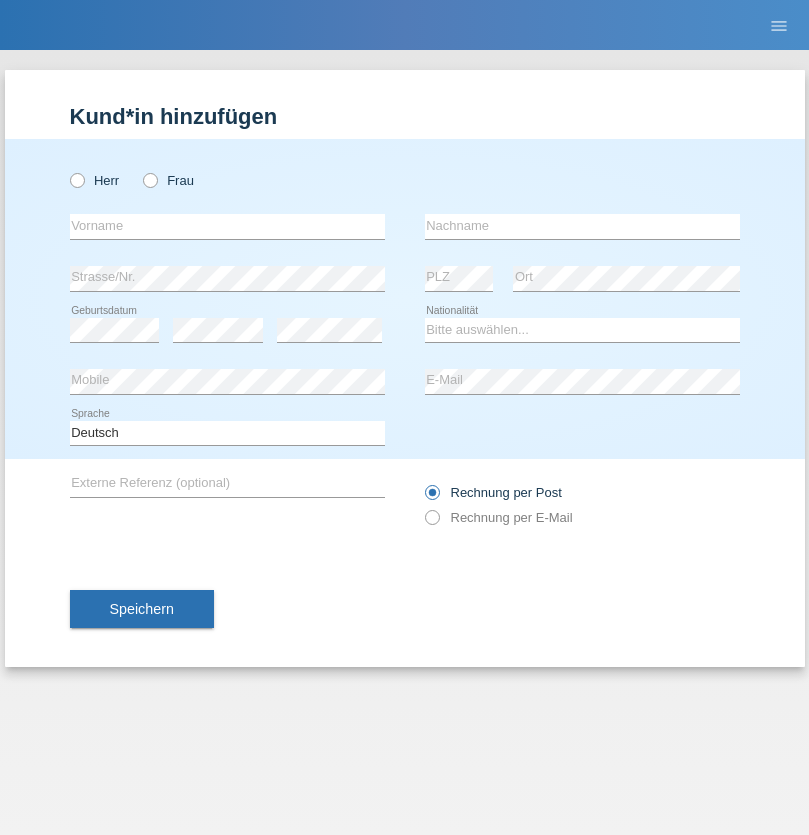 scroll, scrollTop: 0, scrollLeft: 0, axis: both 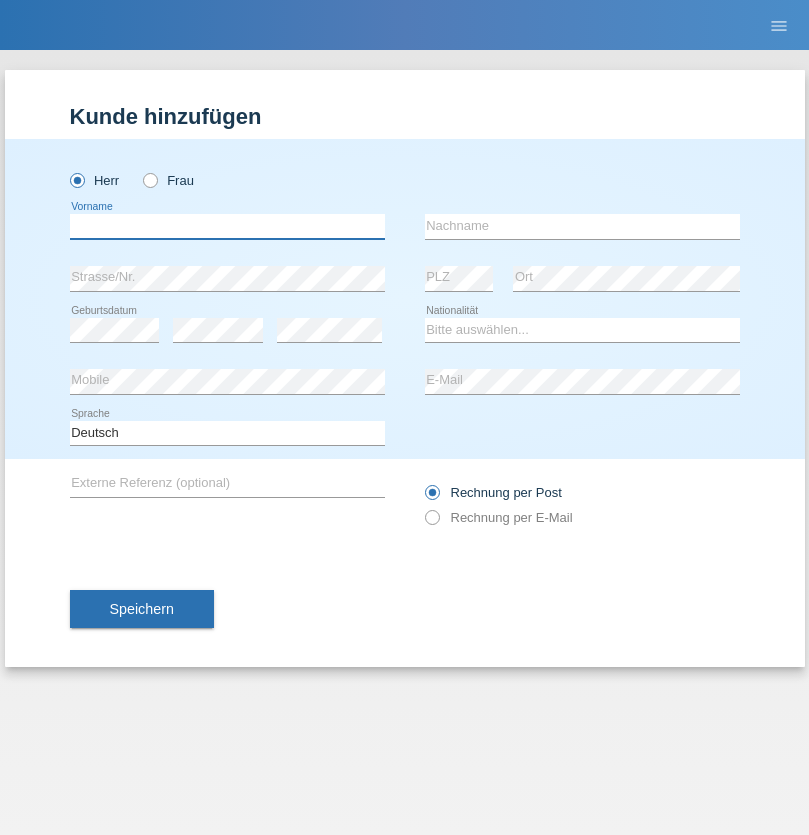 click at bounding box center (227, 226) 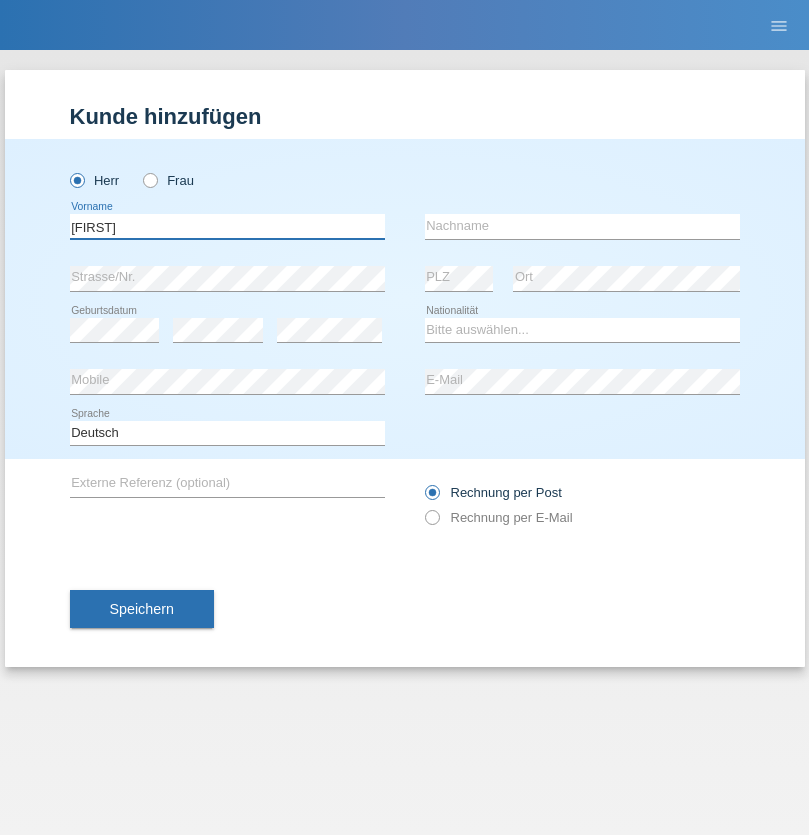 type on "Vincenzo" 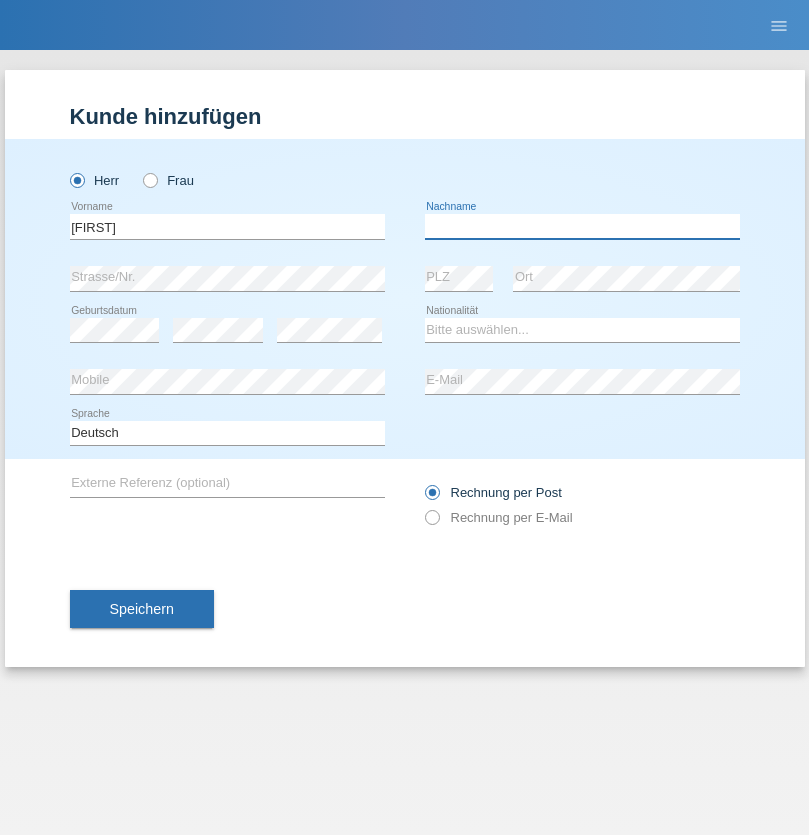 click at bounding box center (582, 226) 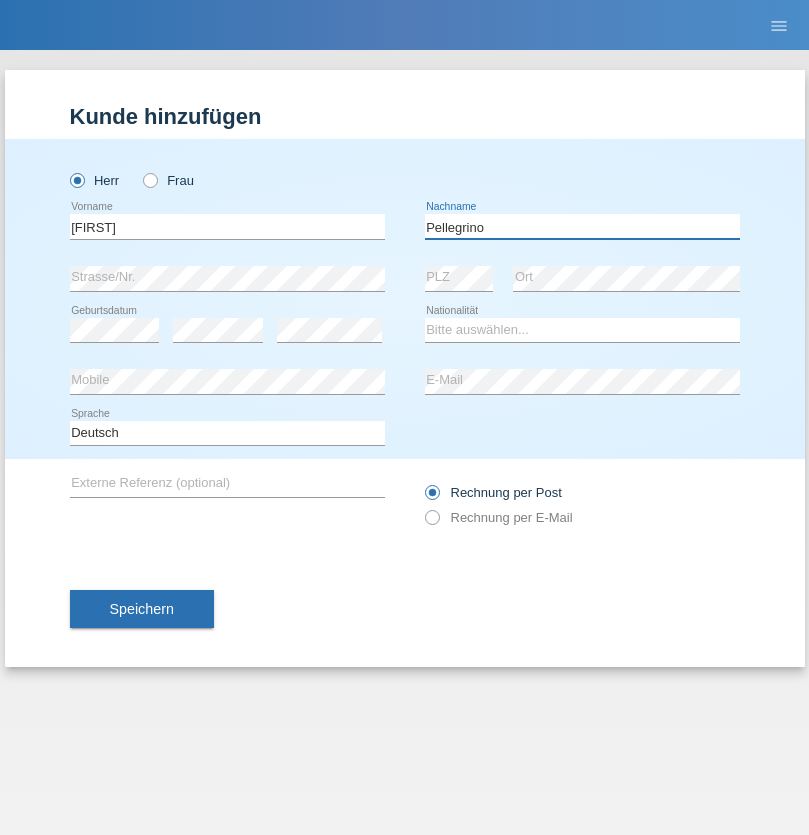 type on "Pellegrino" 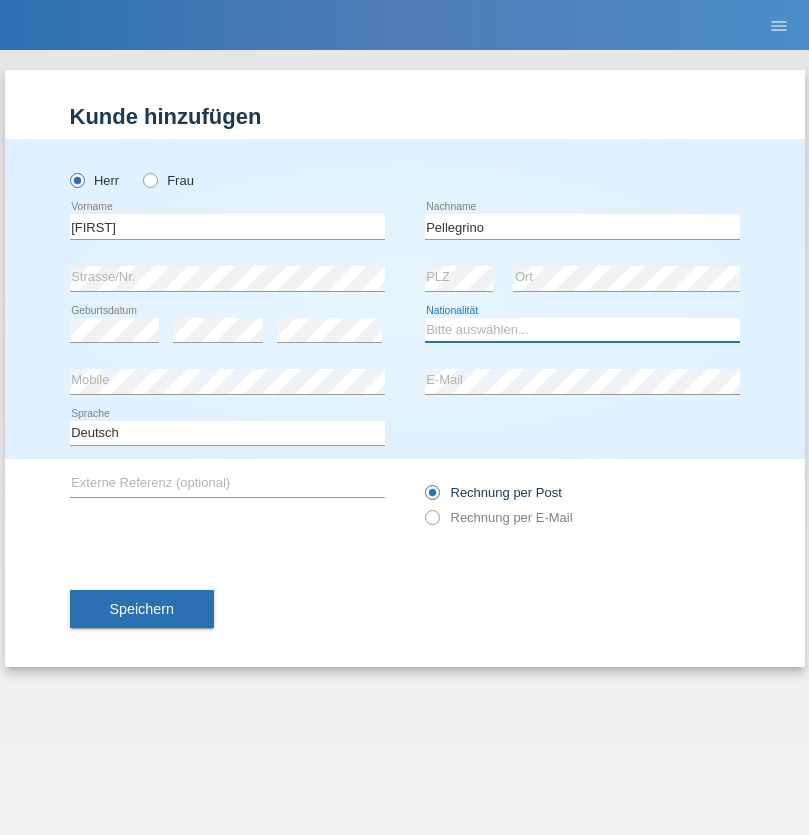 select on "IT" 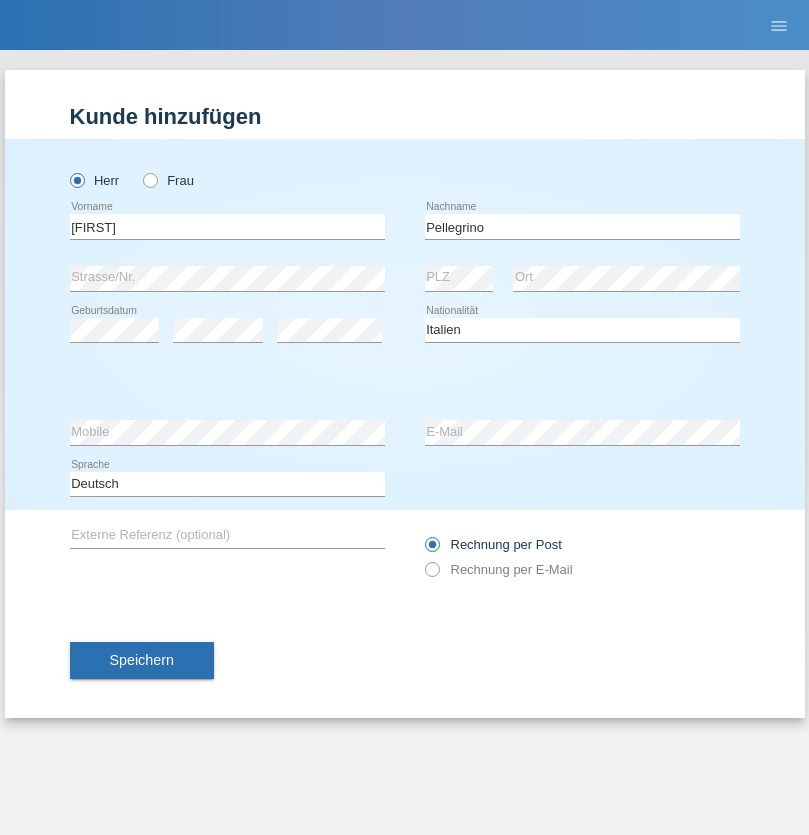 select on "C" 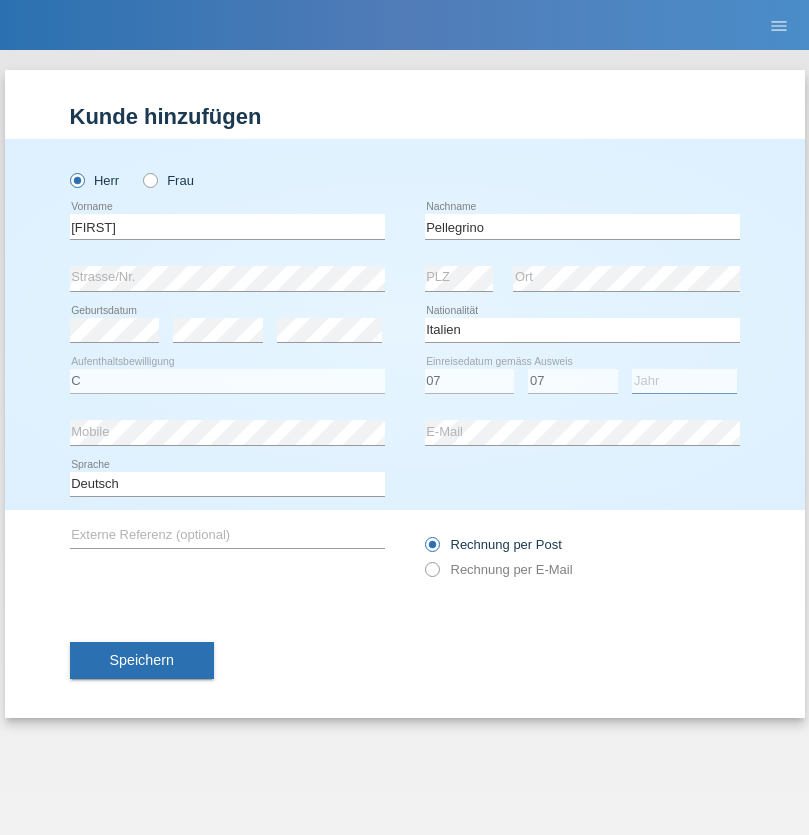 select on "2021" 